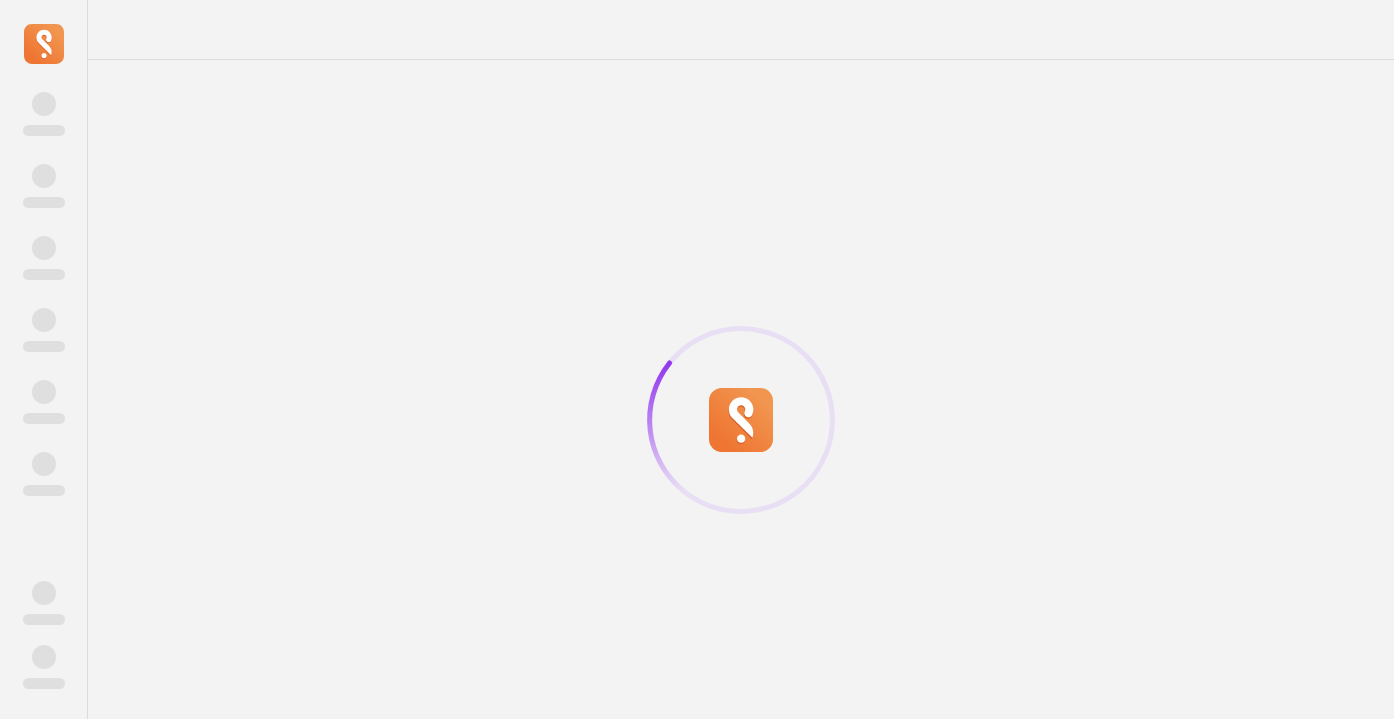 scroll, scrollTop: 0, scrollLeft: 0, axis: both 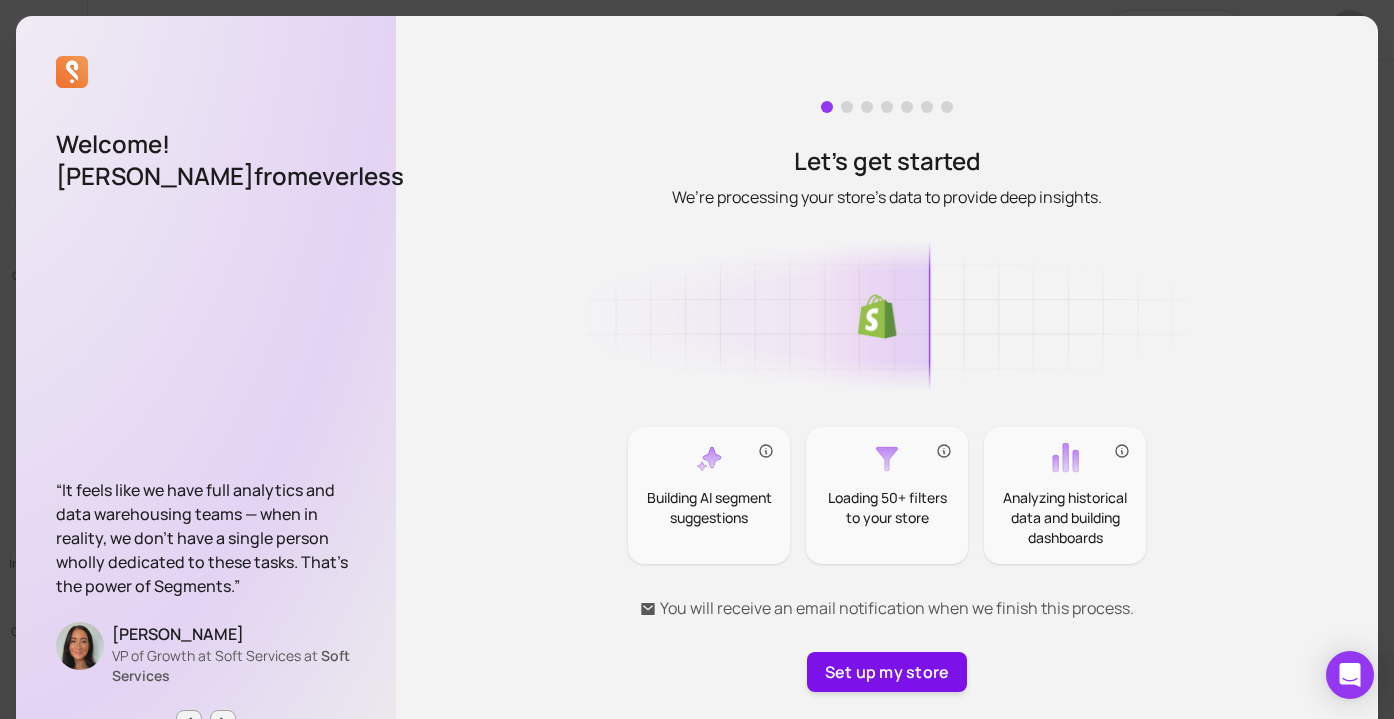click on "Set up my store" at bounding box center (887, 672) 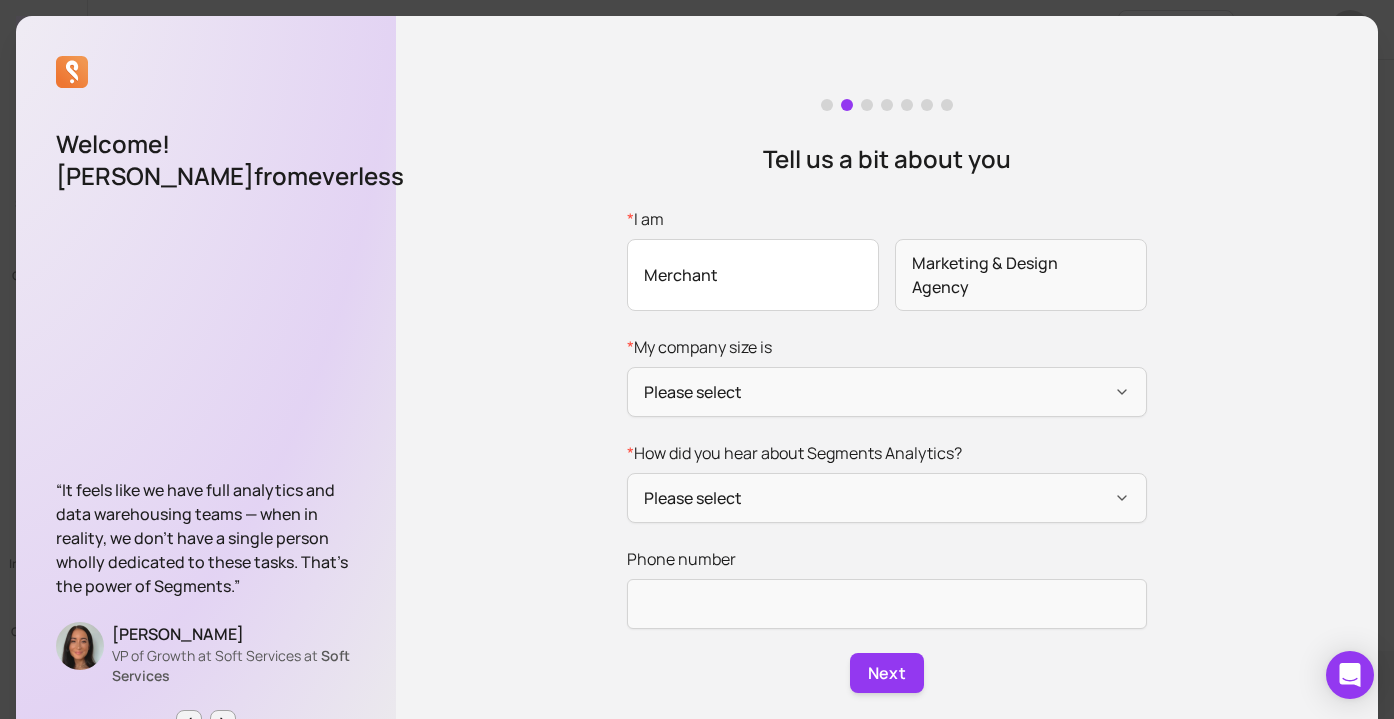 click on "Merchant" at bounding box center (753, 275) 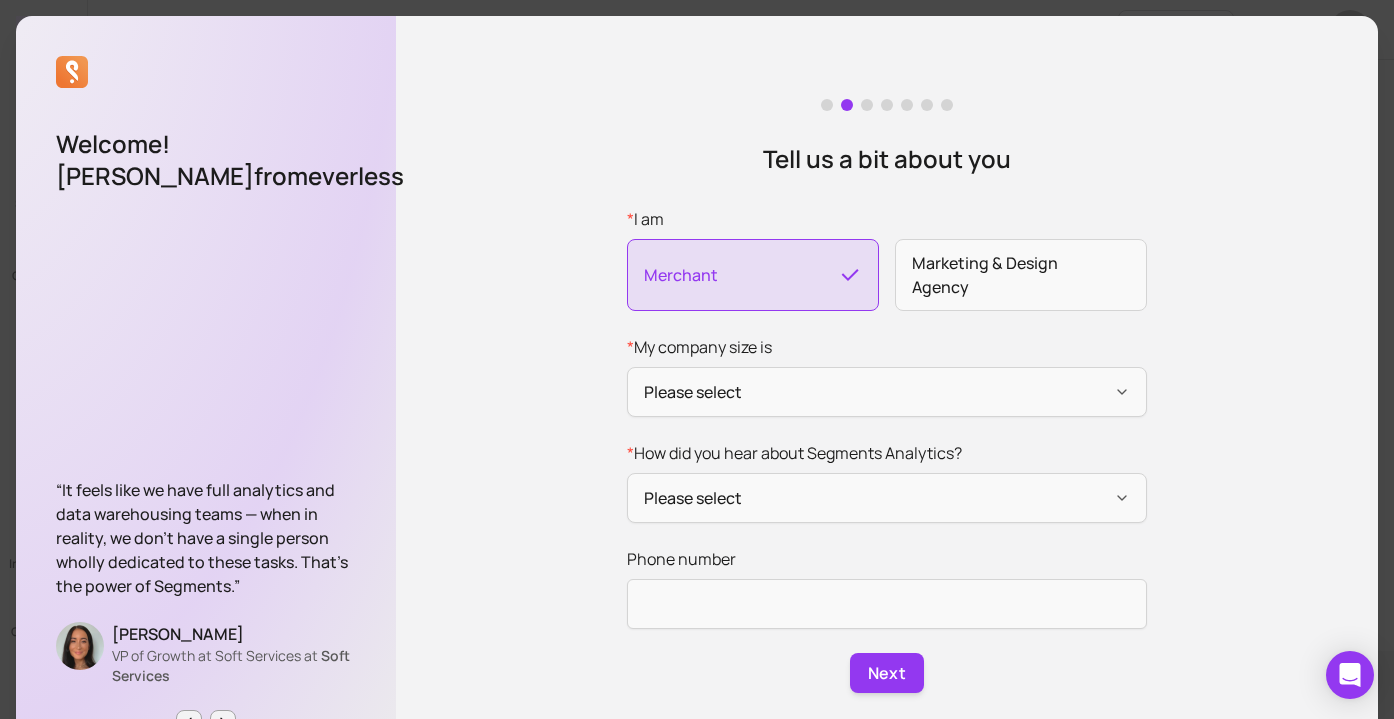click on "Merchant" at bounding box center [753, 275] 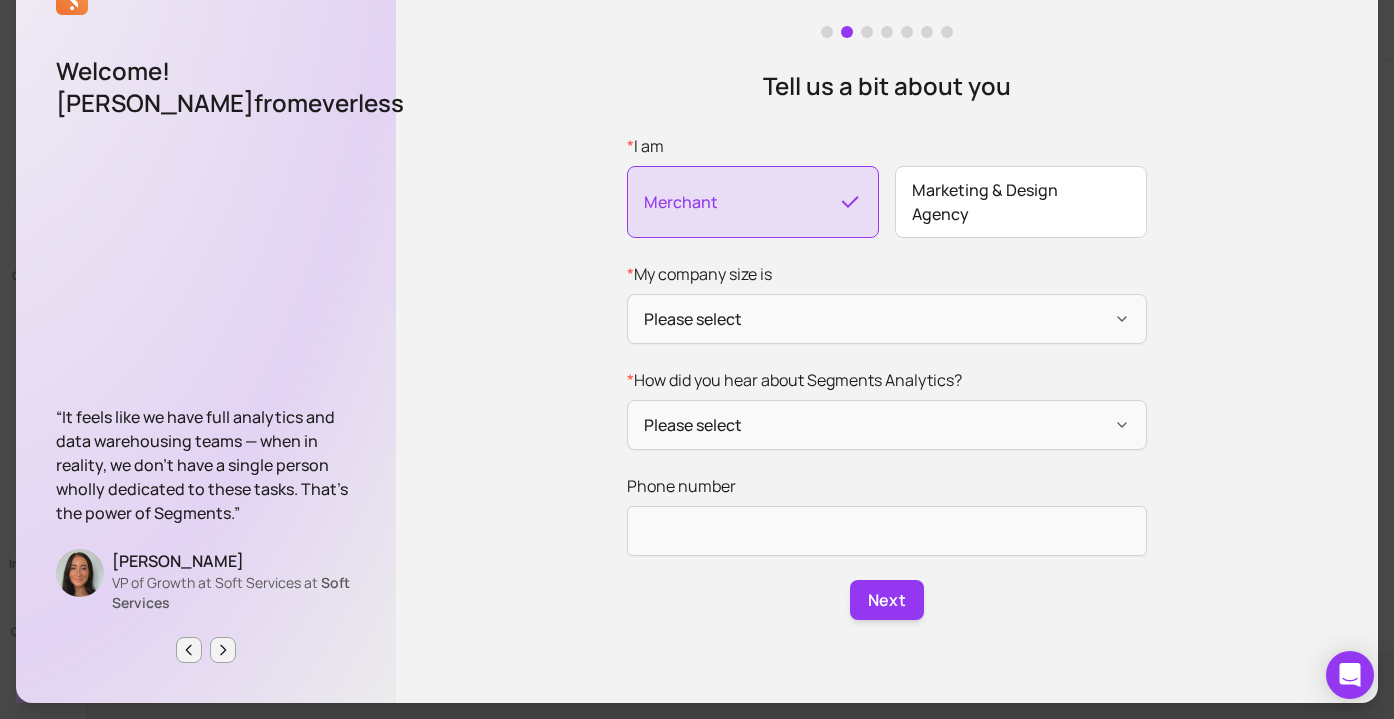 scroll, scrollTop: 73, scrollLeft: 0, axis: vertical 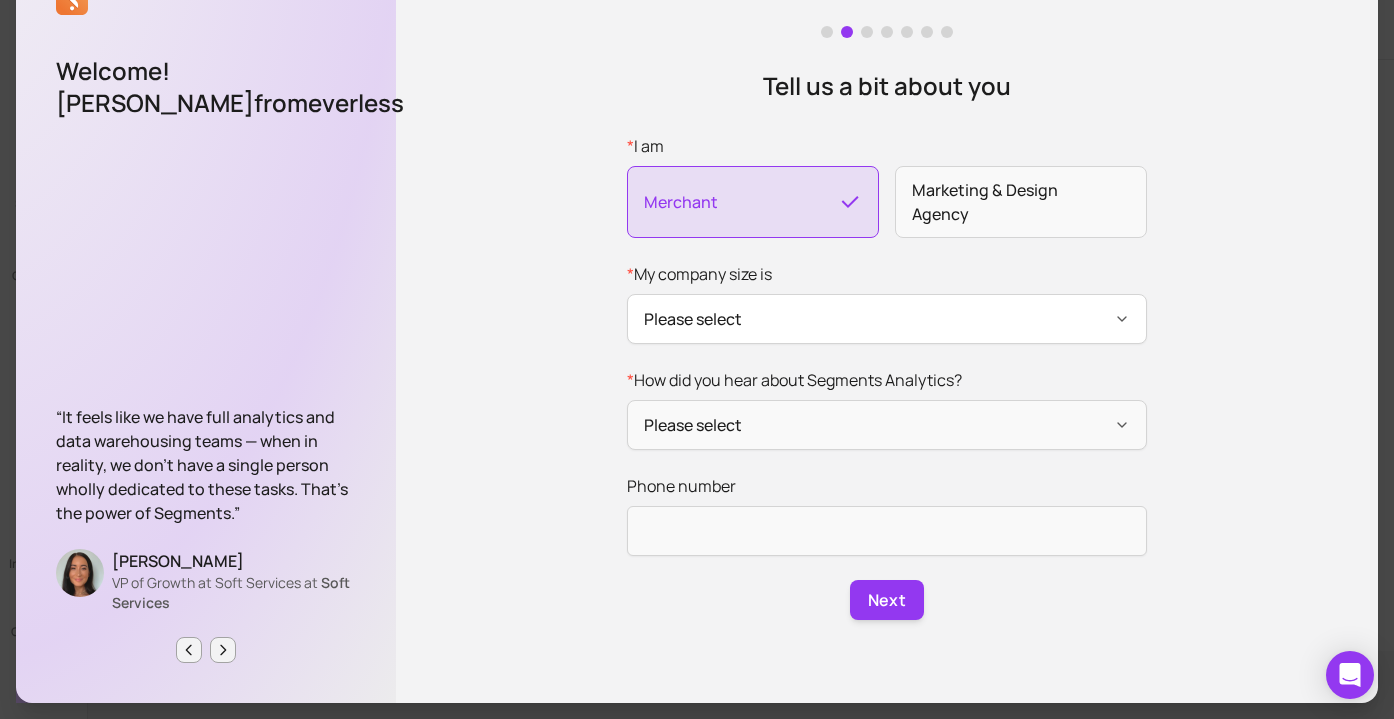 click on "Please select" at bounding box center [887, 319] 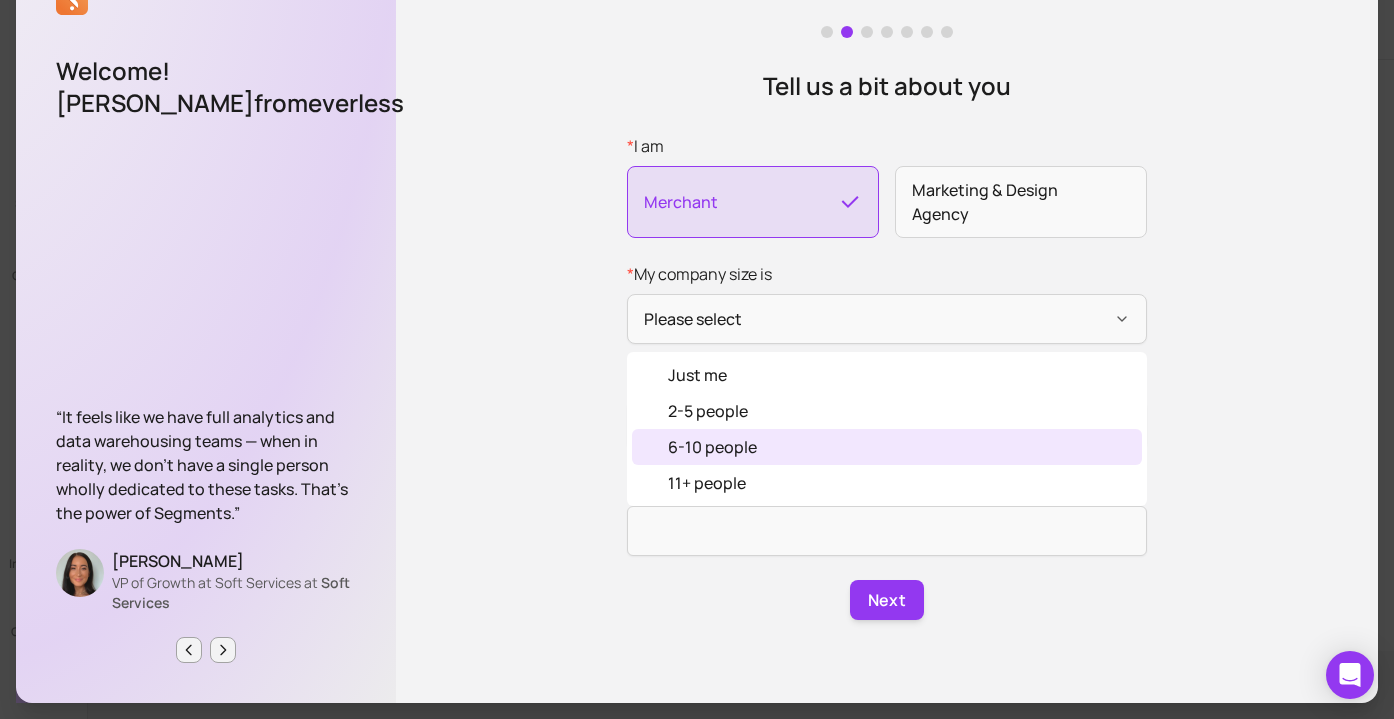 click on "6-10 people" at bounding box center (887, 447) 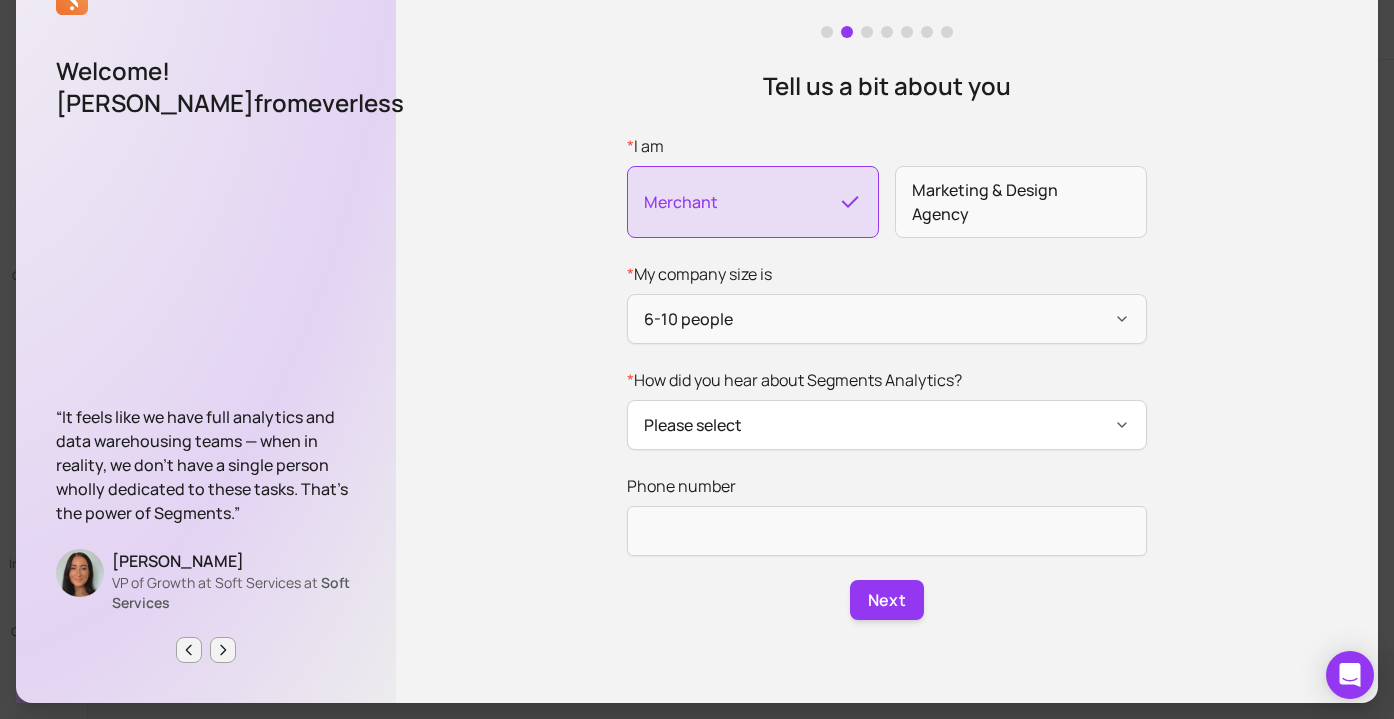 click on "Please select" at bounding box center [887, 425] 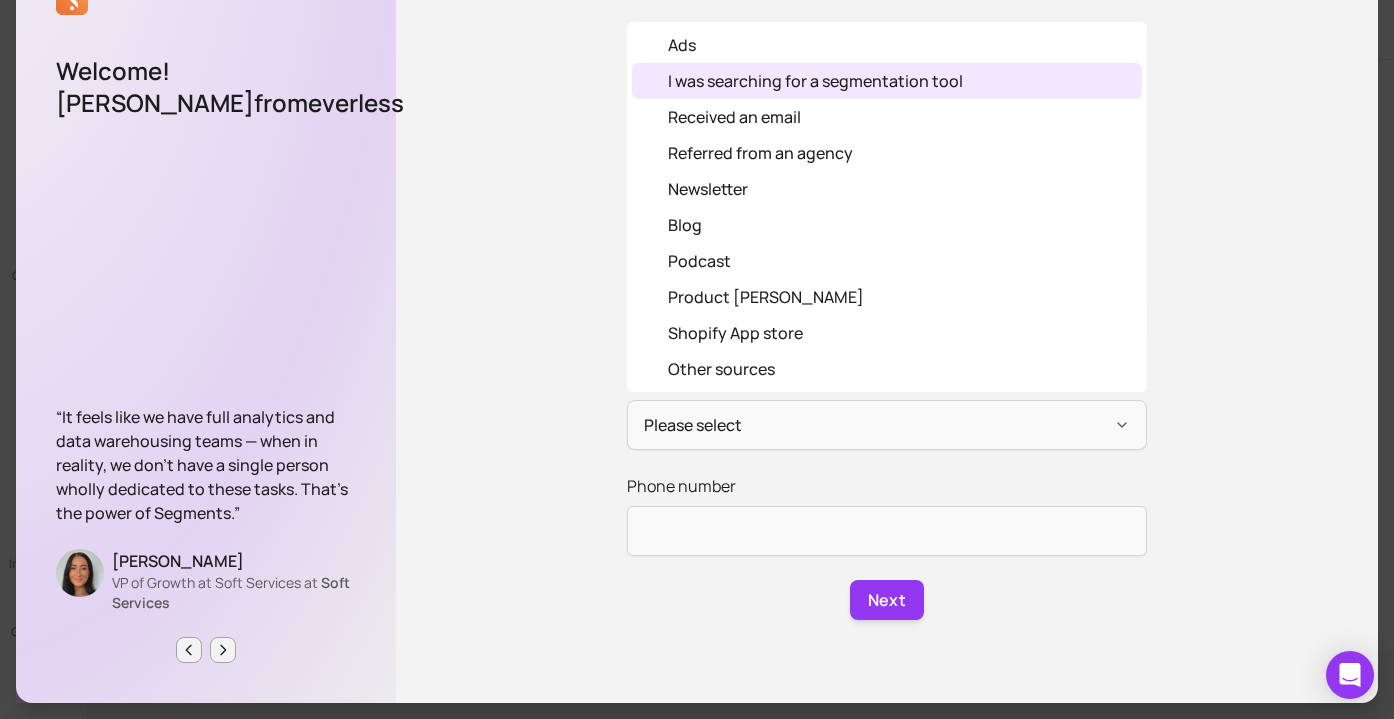 click on "I was searching for a segmentation tool" at bounding box center [815, 81] 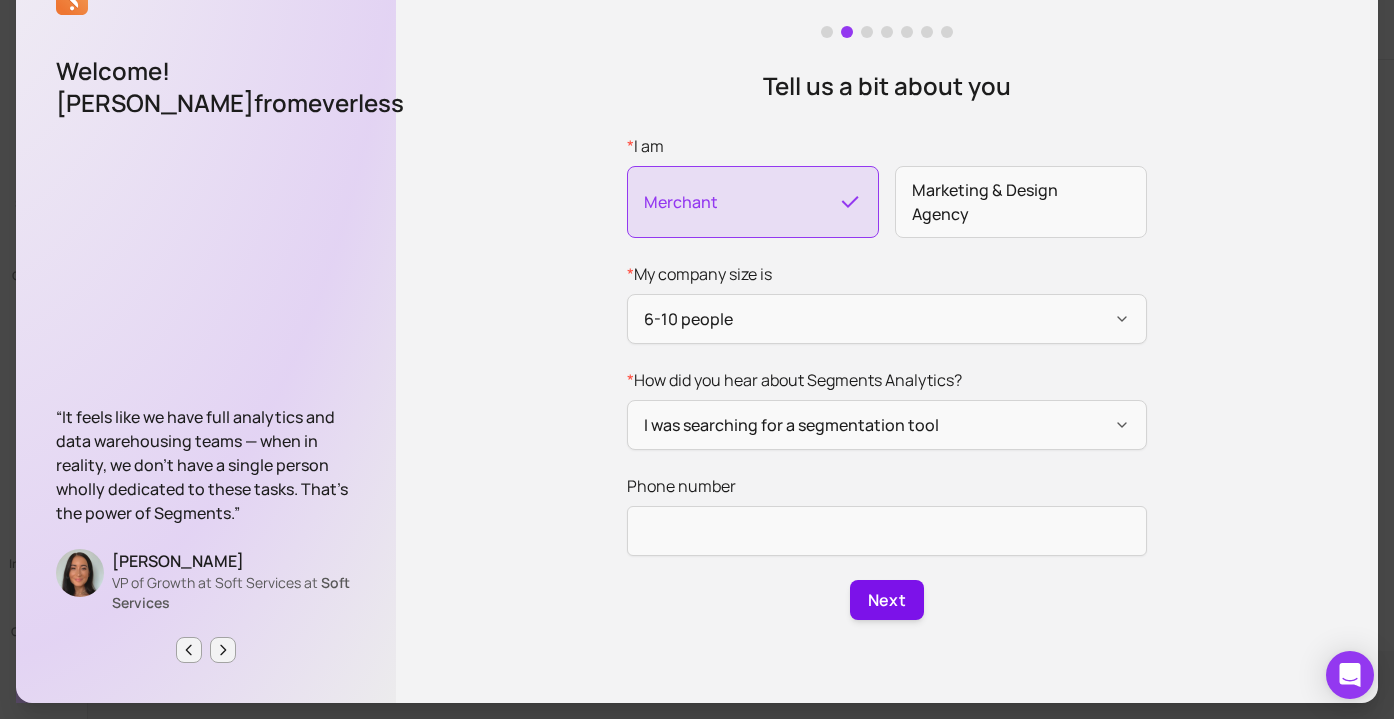 click on "Next" at bounding box center [887, 600] 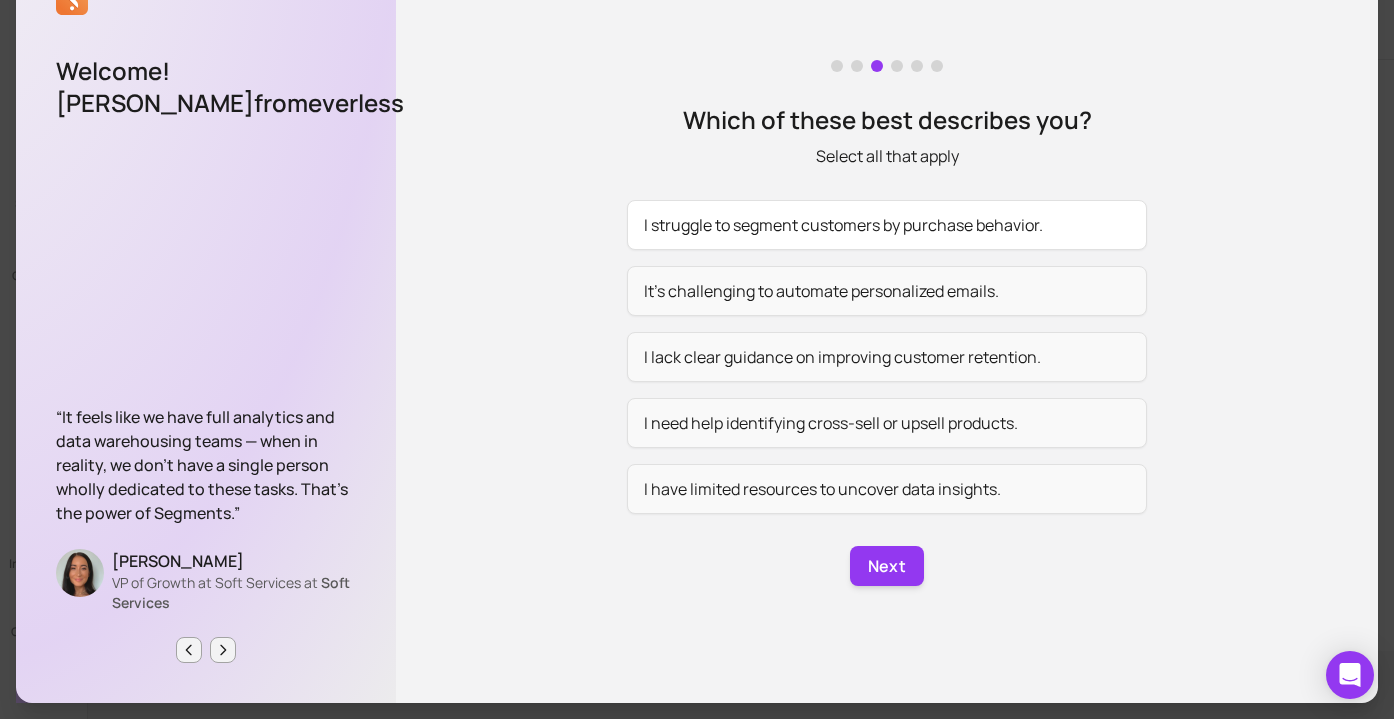 click on "I struggle to segment customers by purchase behavior." at bounding box center [887, 225] 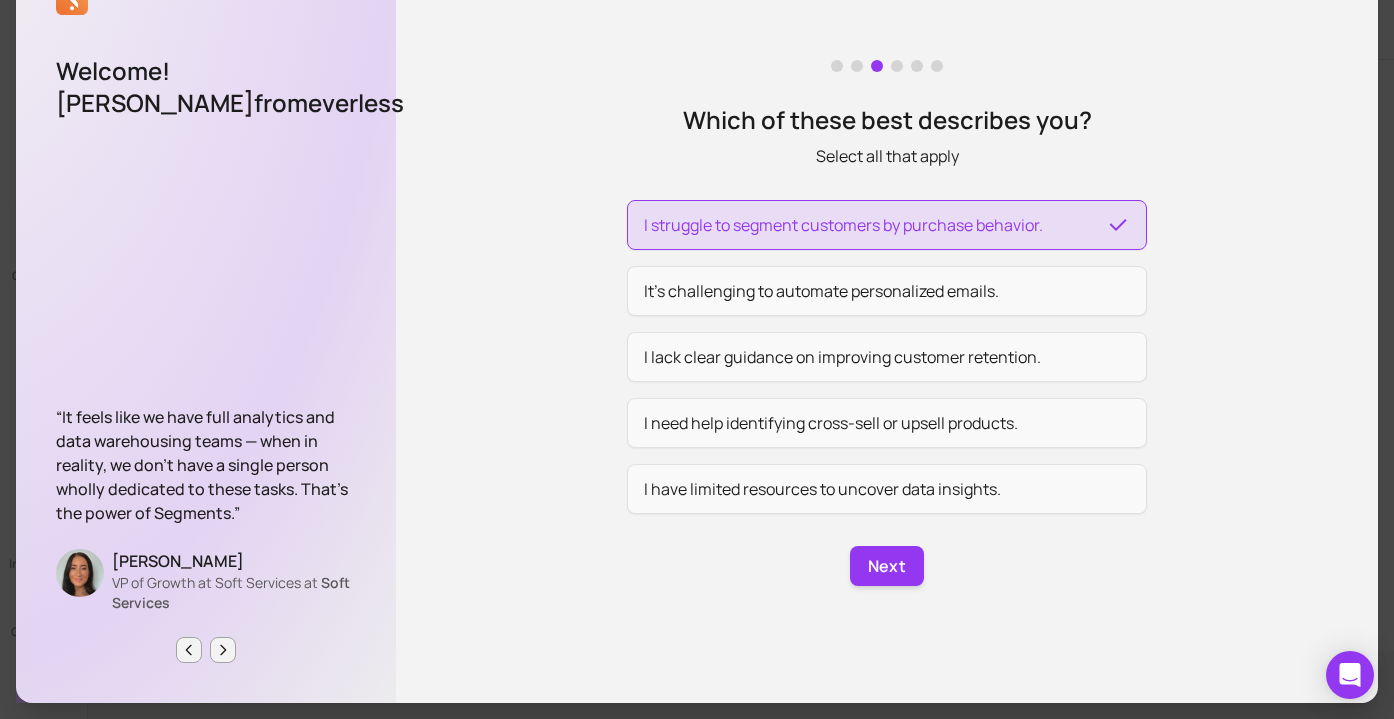click on "I struggle to segment customers by purchase behavior." at bounding box center [887, 225] 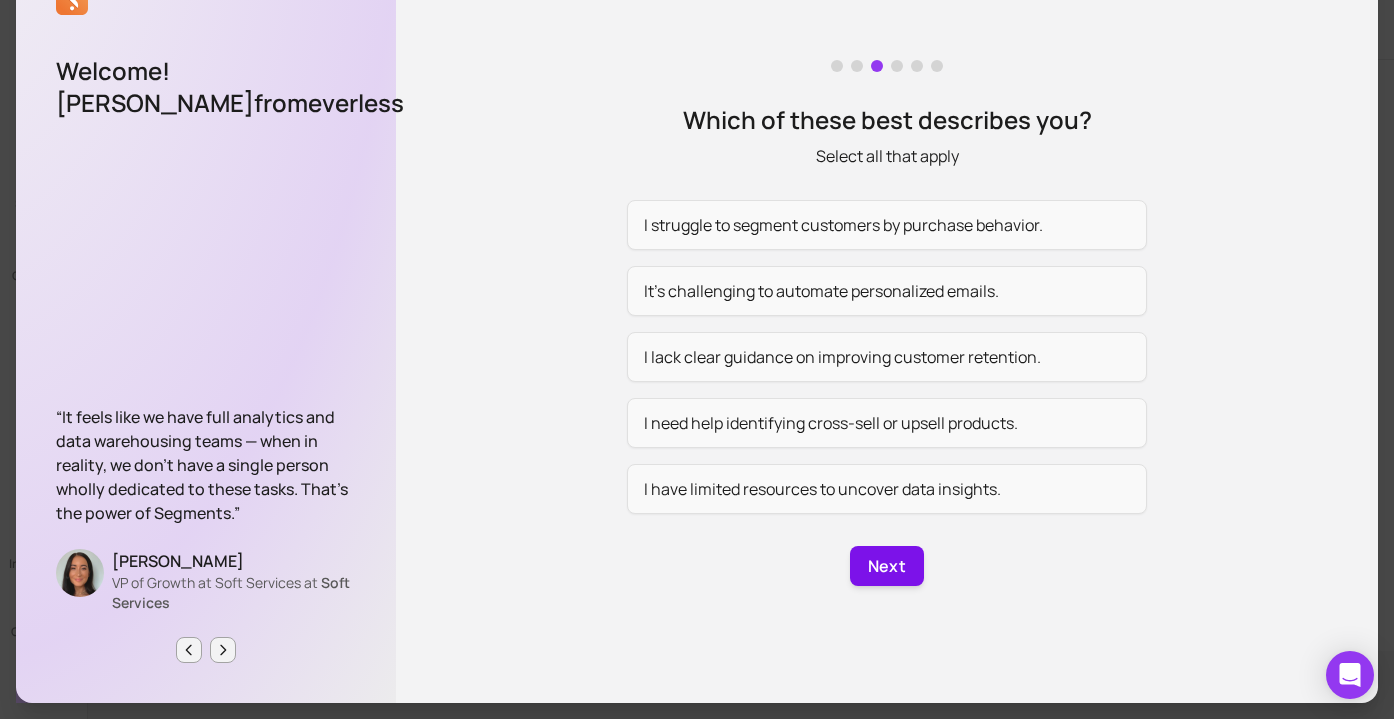 click on "Next" at bounding box center [887, 566] 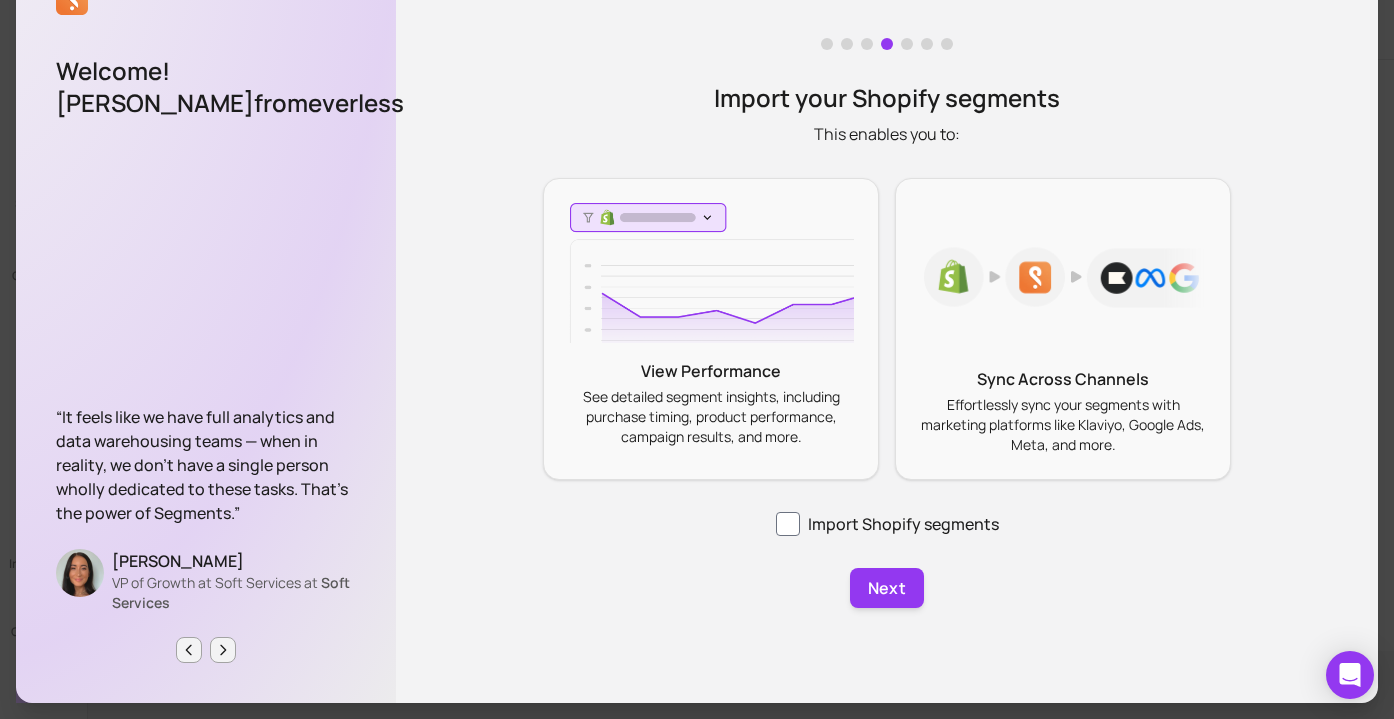 click on "Import Shopify segments" at bounding box center [887, 524] 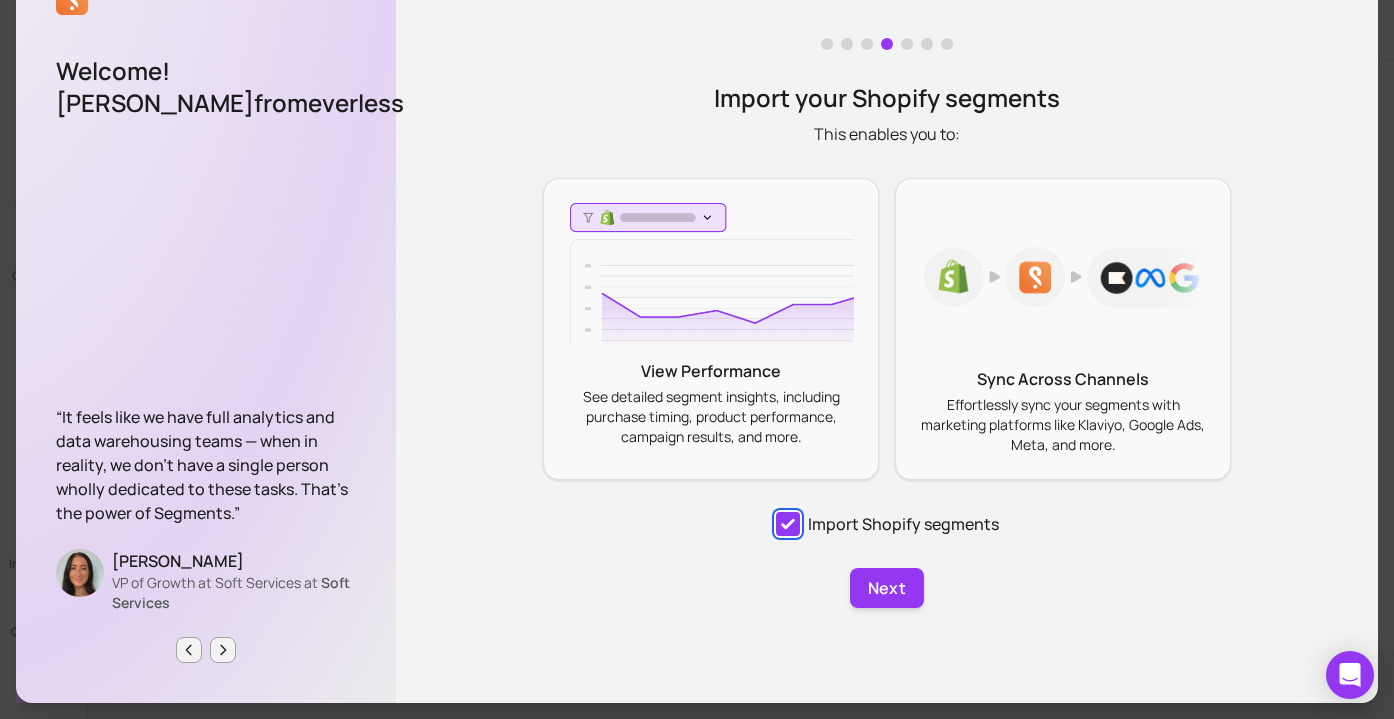 checkbox on "true" 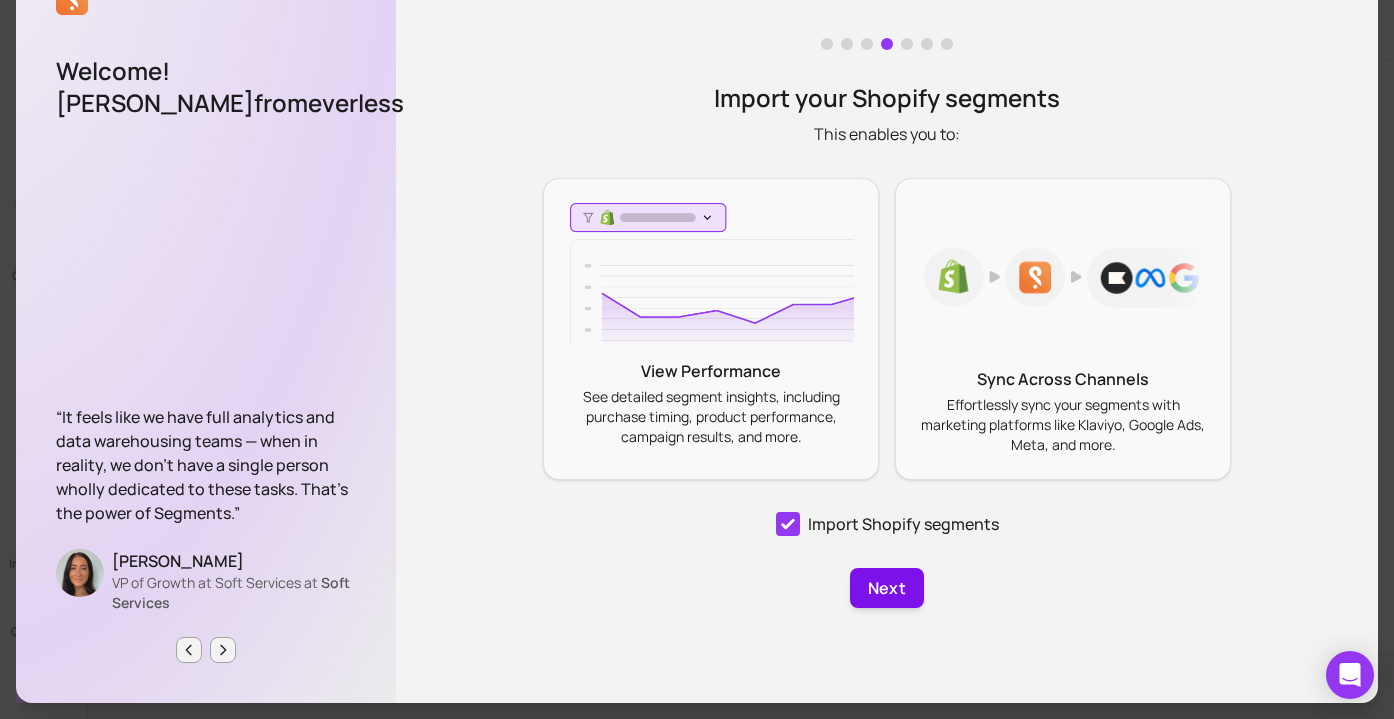click on "Next" at bounding box center (887, 588) 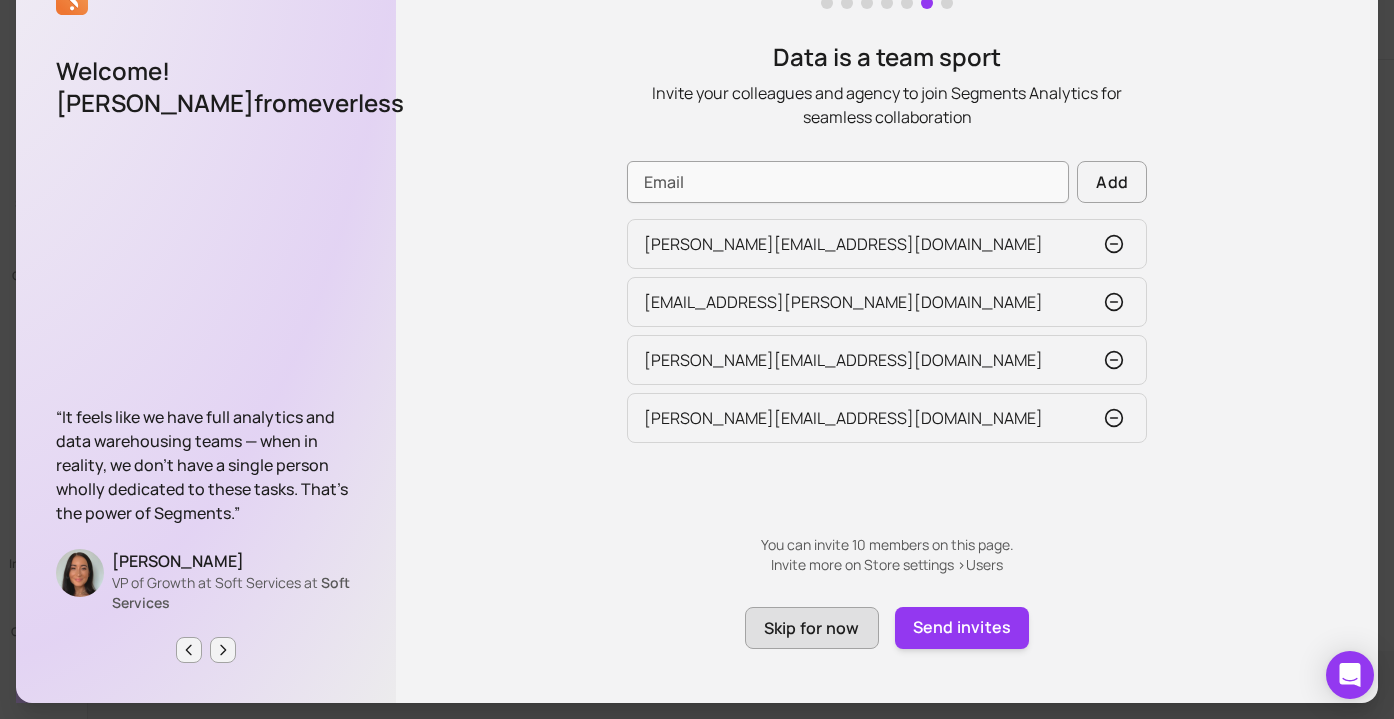 click on "Skip for now" at bounding box center (812, 628) 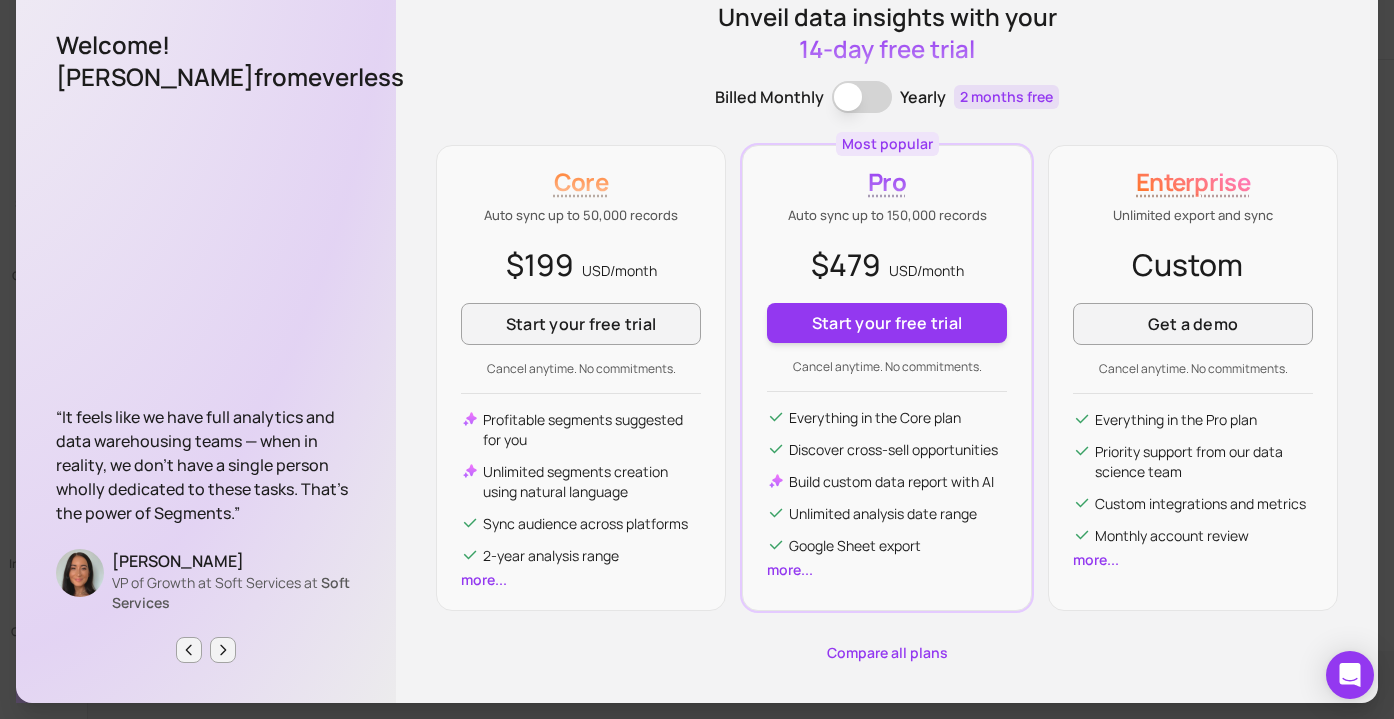 scroll, scrollTop: 98, scrollLeft: 0, axis: vertical 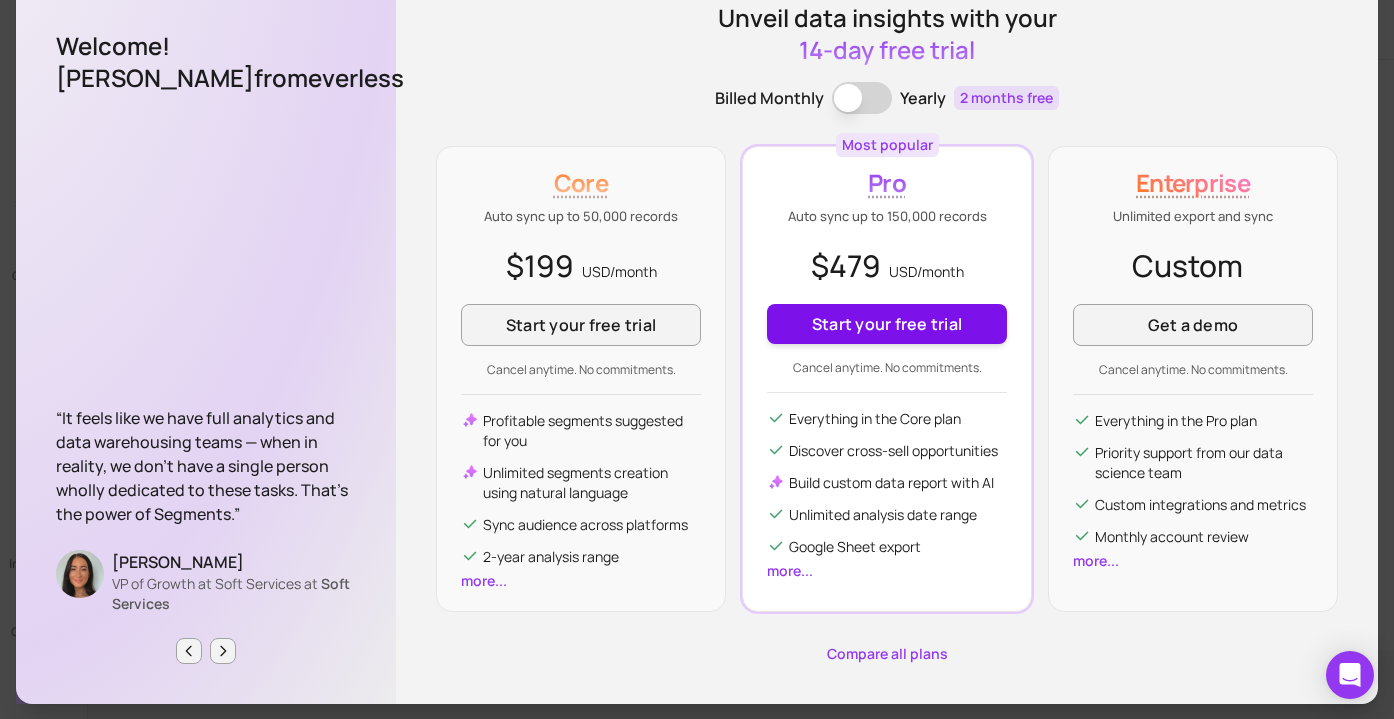 click on "Start your free trial" at bounding box center (887, 324) 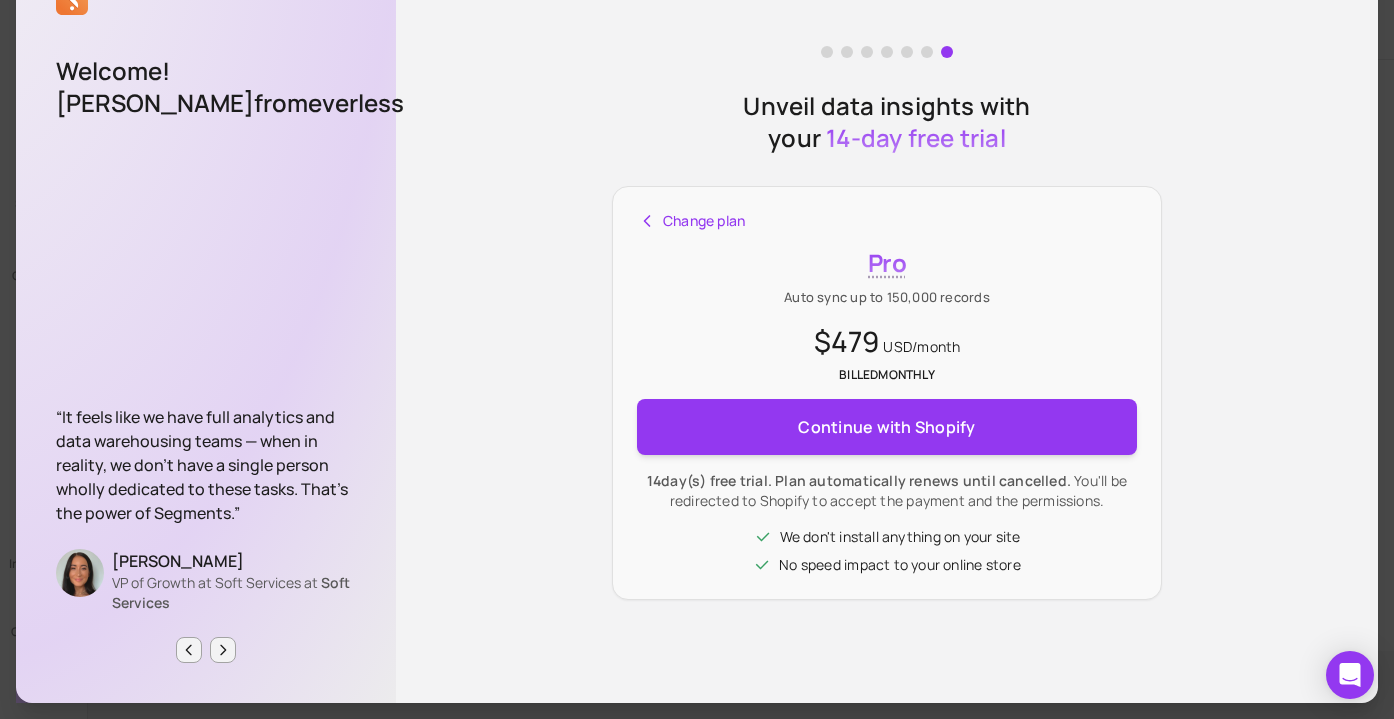 scroll, scrollTop: 73, scrollLeft: 0, axis: vertical 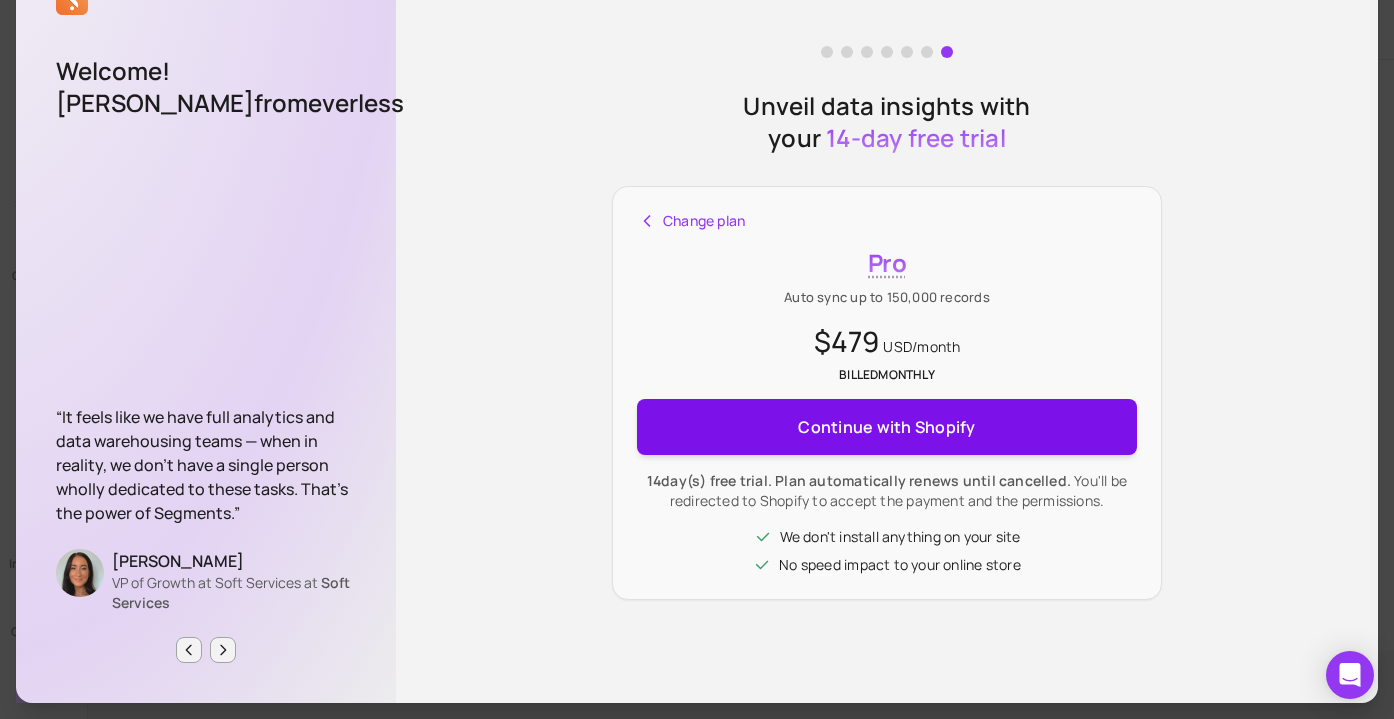 click on "Continue with Shopify" at bounding box center [886, 427] 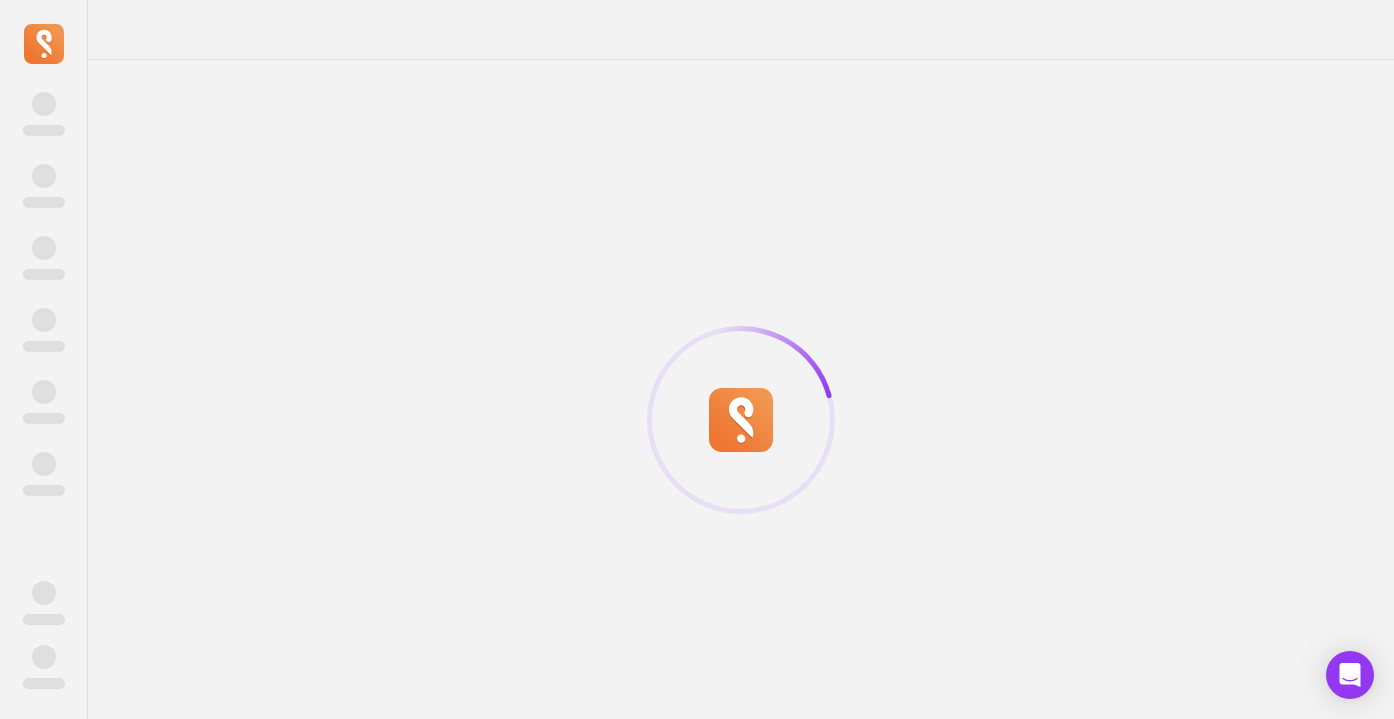 scroll, scrollTop: 0, scrollLeft: 0, axis: both 